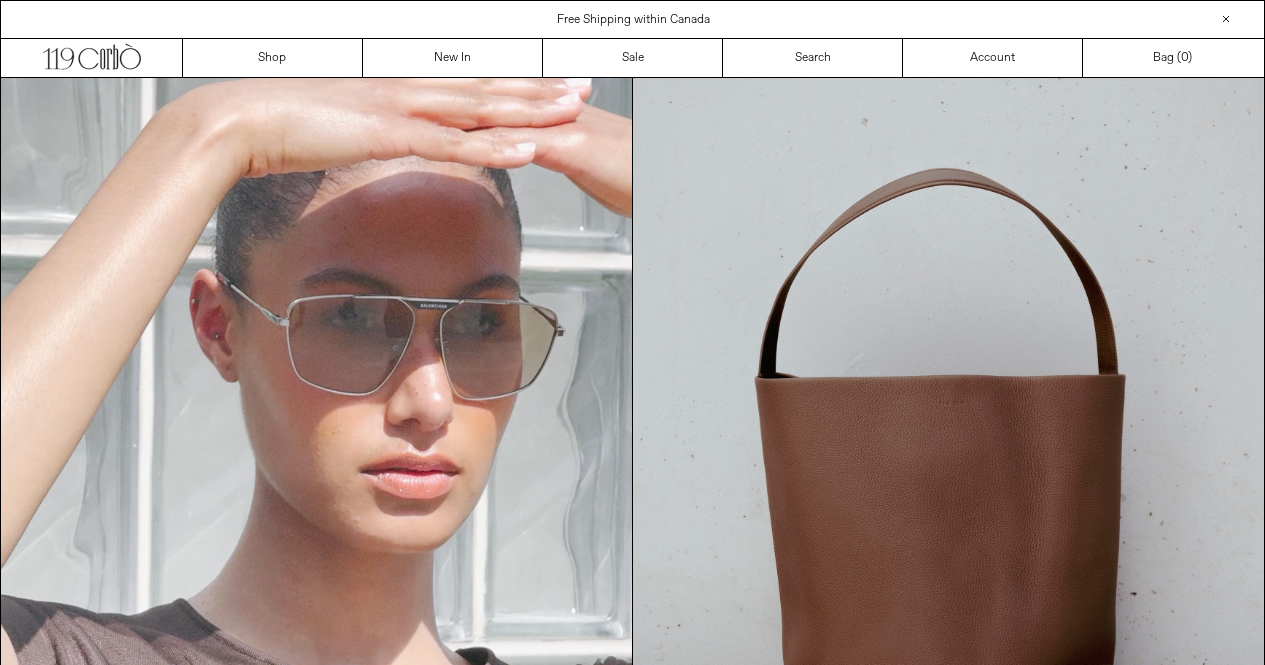 scroll, scrollTop: 0, scrollLeft: 0, axis: both 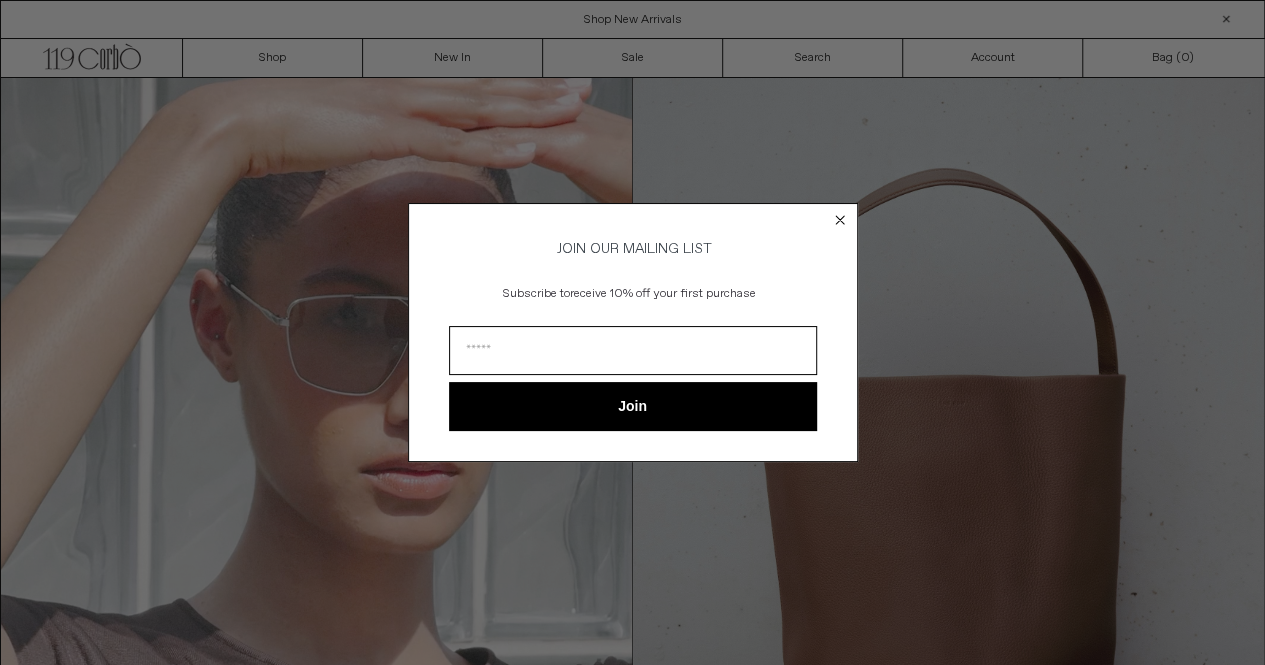 click 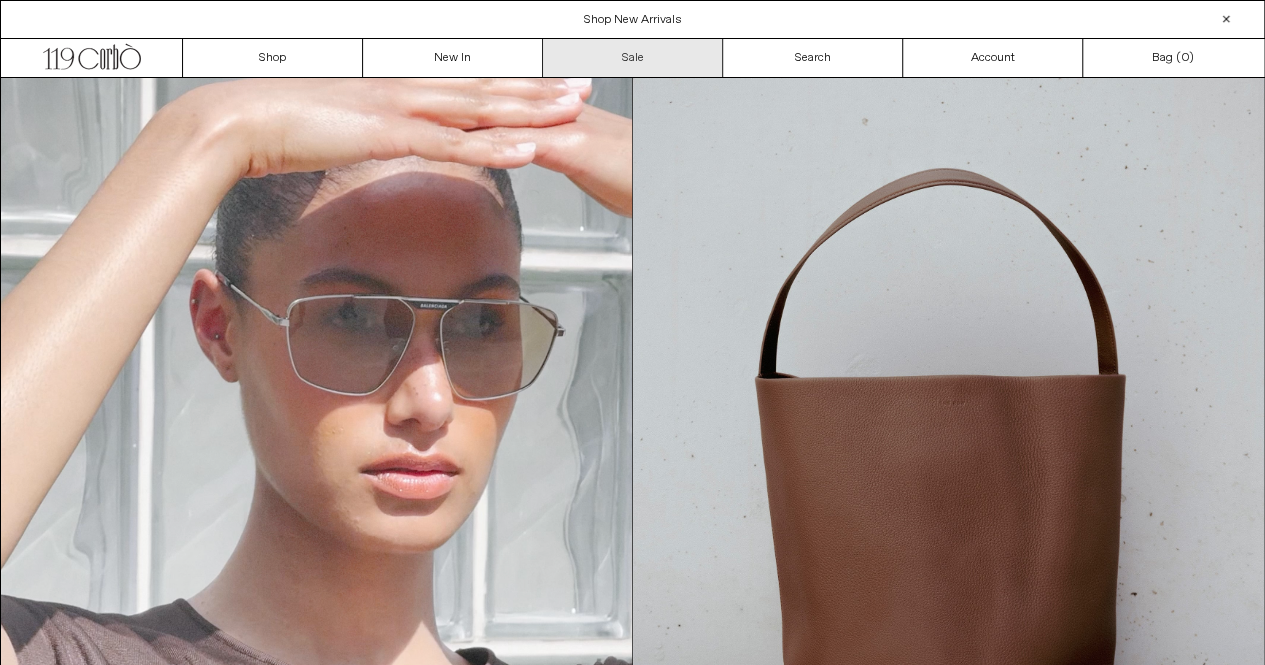 click on "Sale" at bounding box center [633, 58] 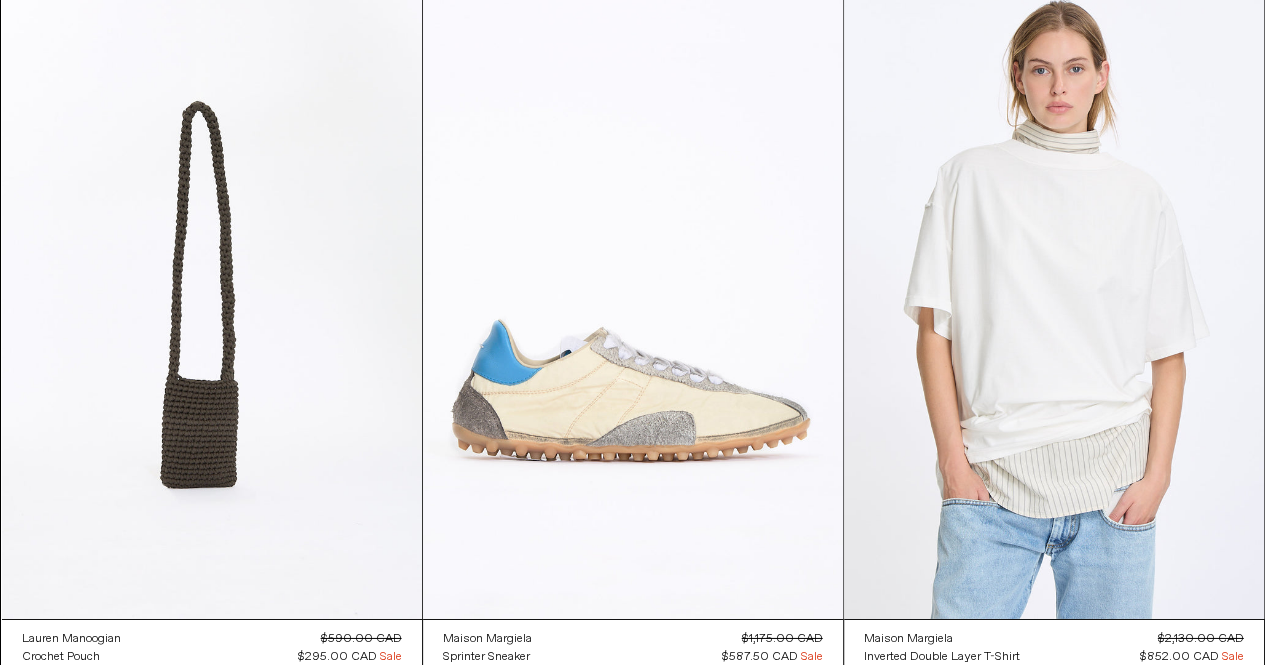 scroll, scrollTop: 2960, scrollLeft: 0, axis: vertical 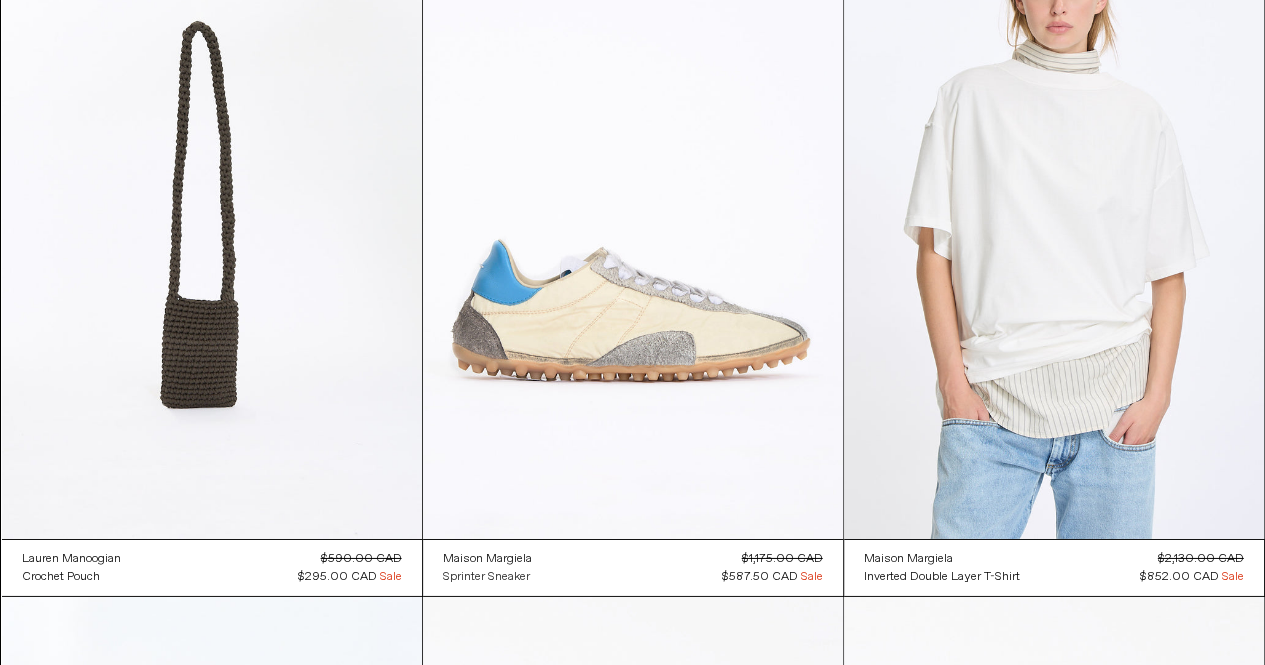 click on "Sprinter Sneaker" at bounding box center [486, 577] 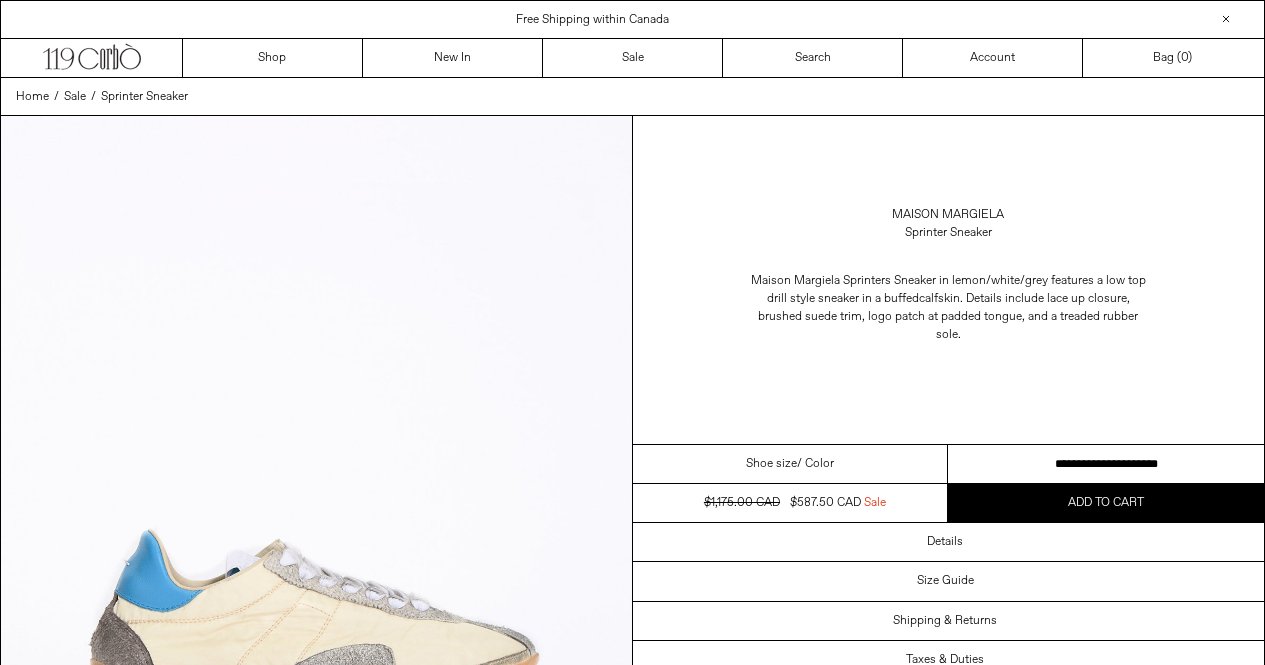 scroll, scrollTop: 0, scrollLeft: 0, axis: both 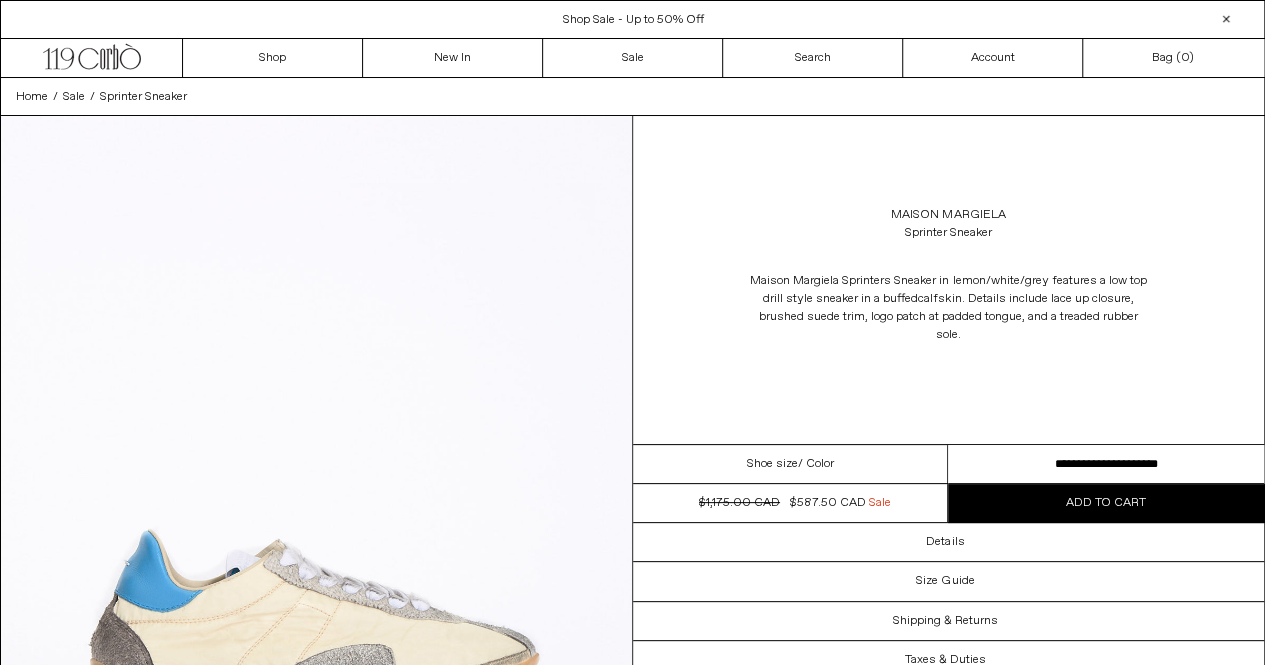 click on "**********" at bounding box center (1106, 464) 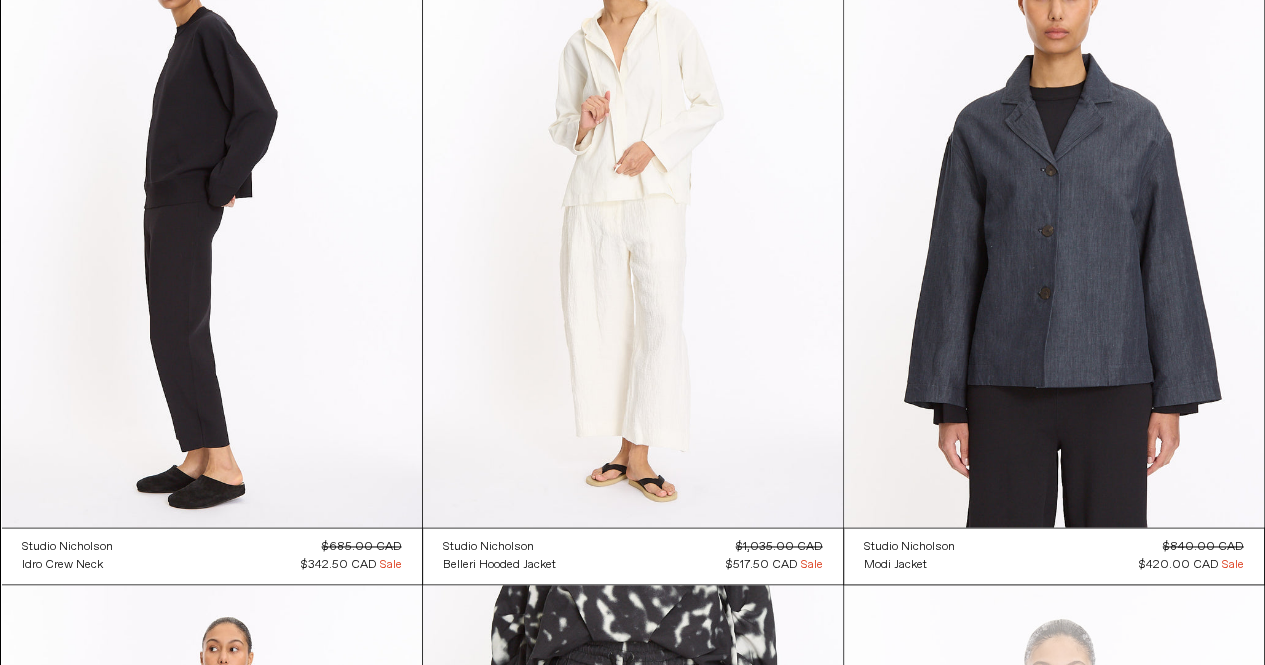 scroll, scrollTop: 5040, scrollLeft: 0, axis: vertical 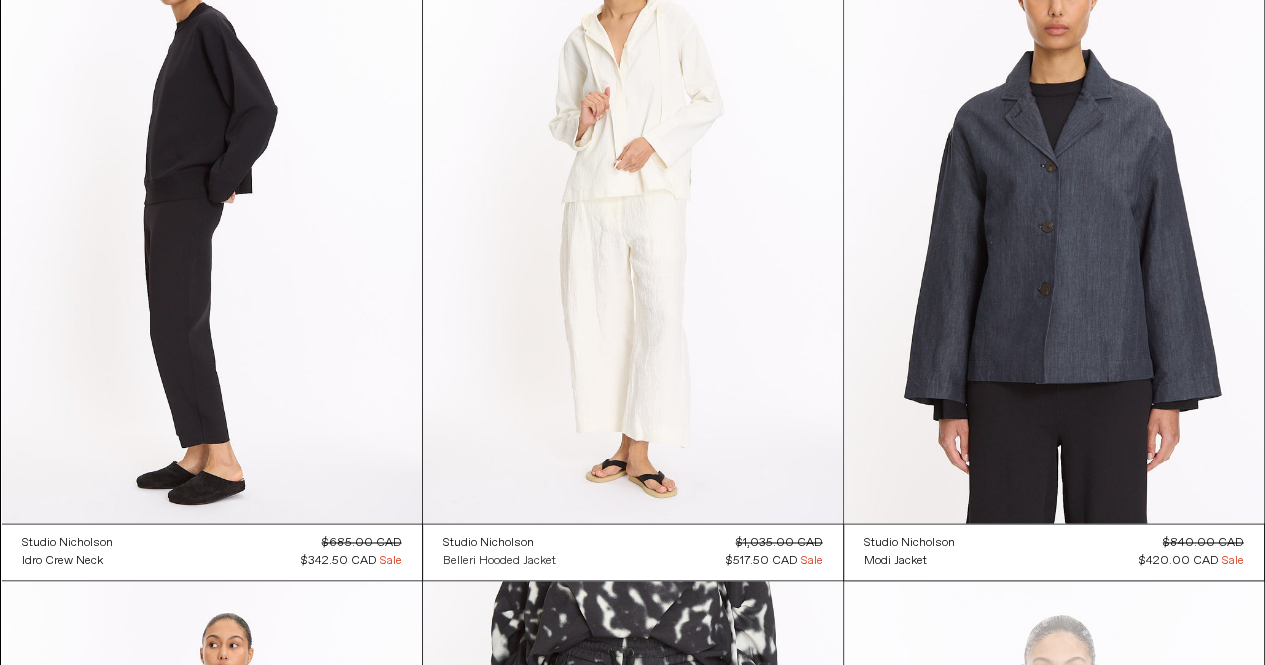 click on "Belleri Hooded Jacket" at bounding box center (499, 561) 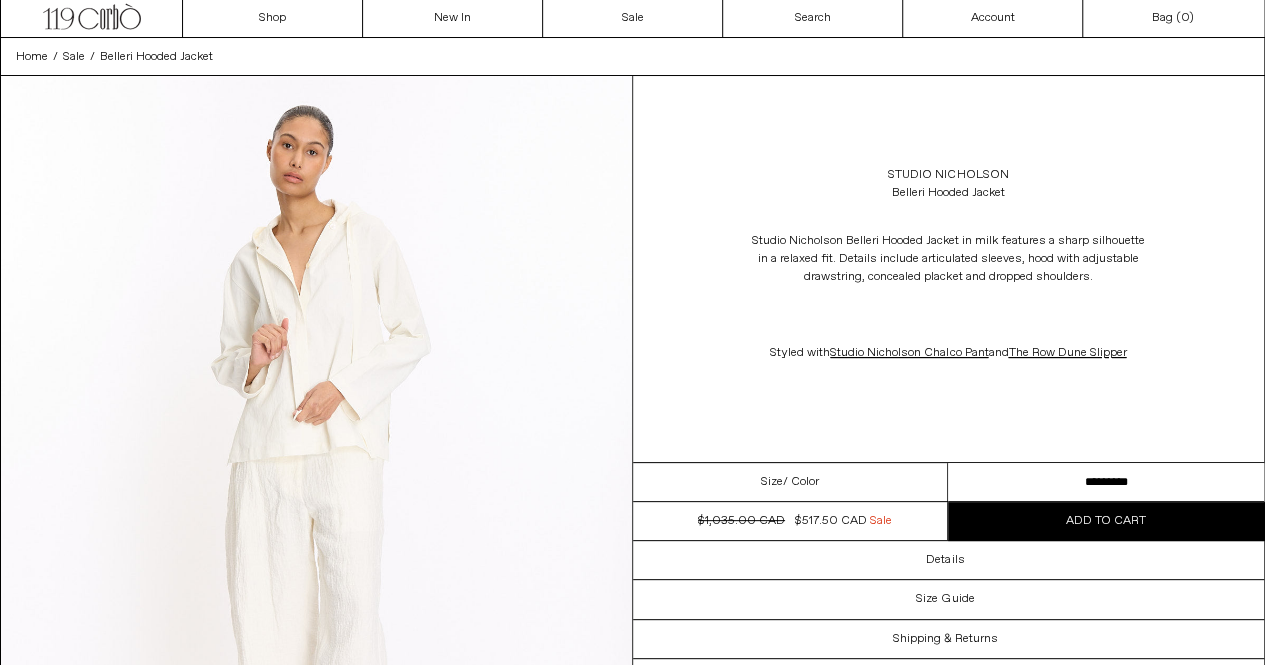 scroll, scrollTop: 200, scrollLeft: 0, axis: vertical 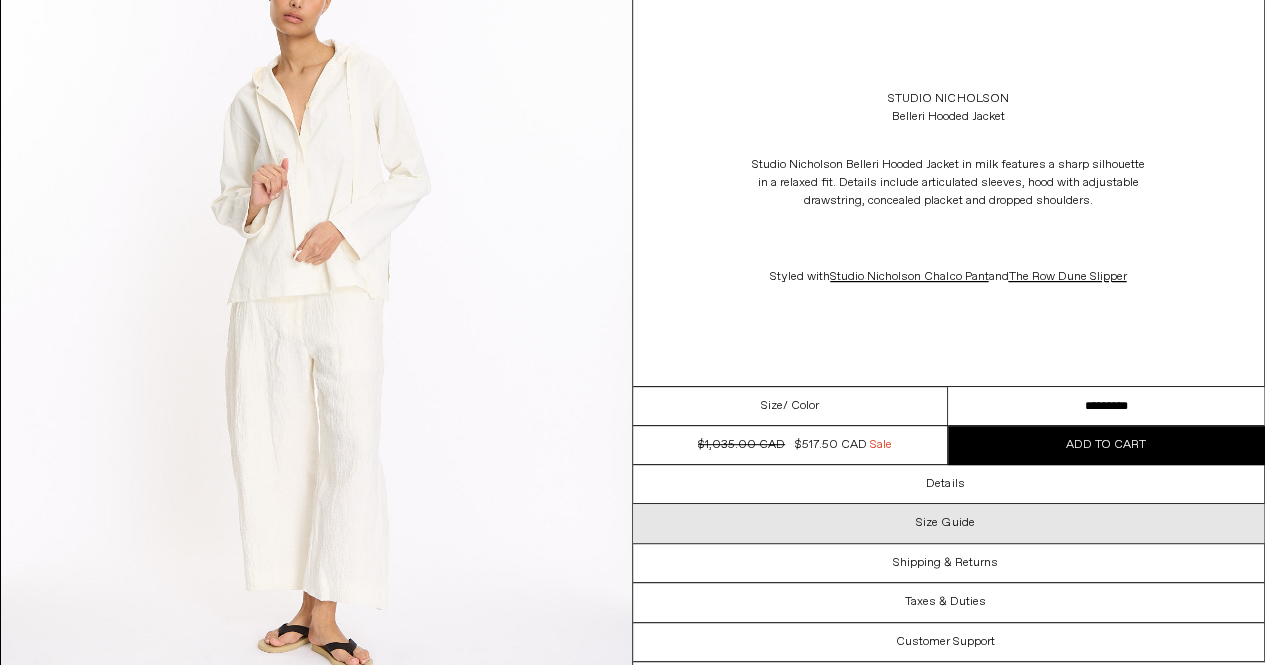 click on "Size Guide" at bounding box center [945, 523] 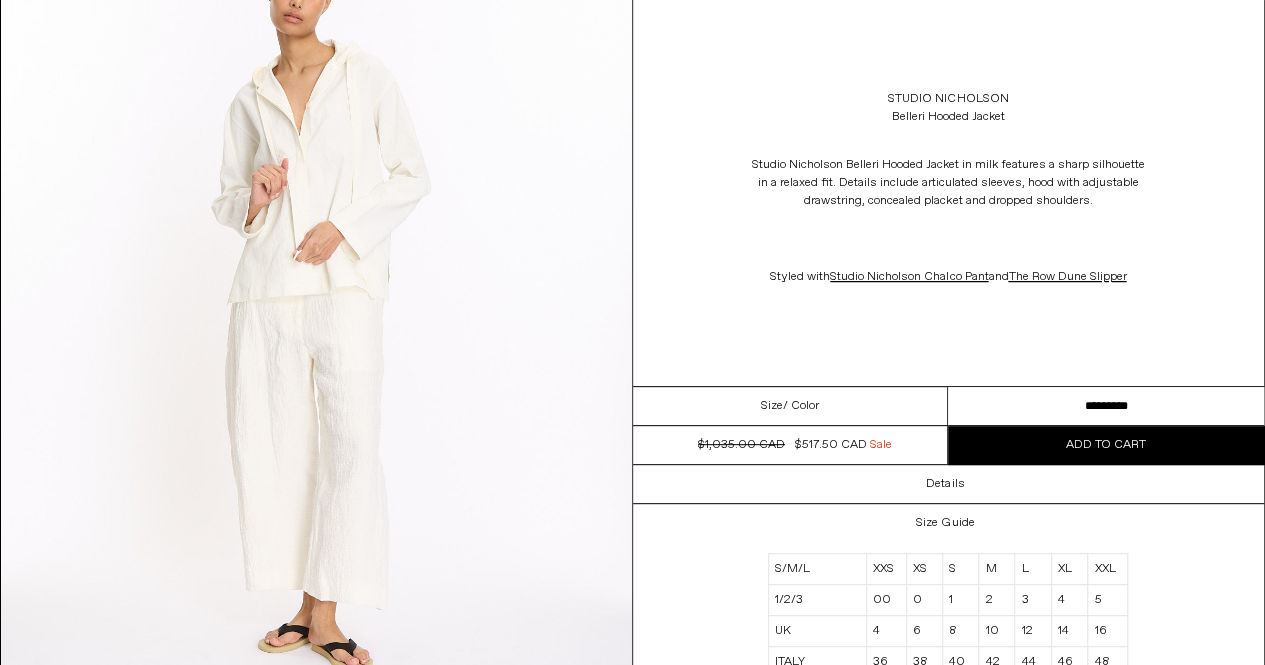 click on "Size Guide
S/M/L
XXS
XS
S
M
L
XL
XXL
1/2/3
00
0
1
2
3
4
5
UK
4
6
8
10
12
14
16
ITALY
36
38
40
42
44
46
48
FRANCE" at bounding box center [949, 661] 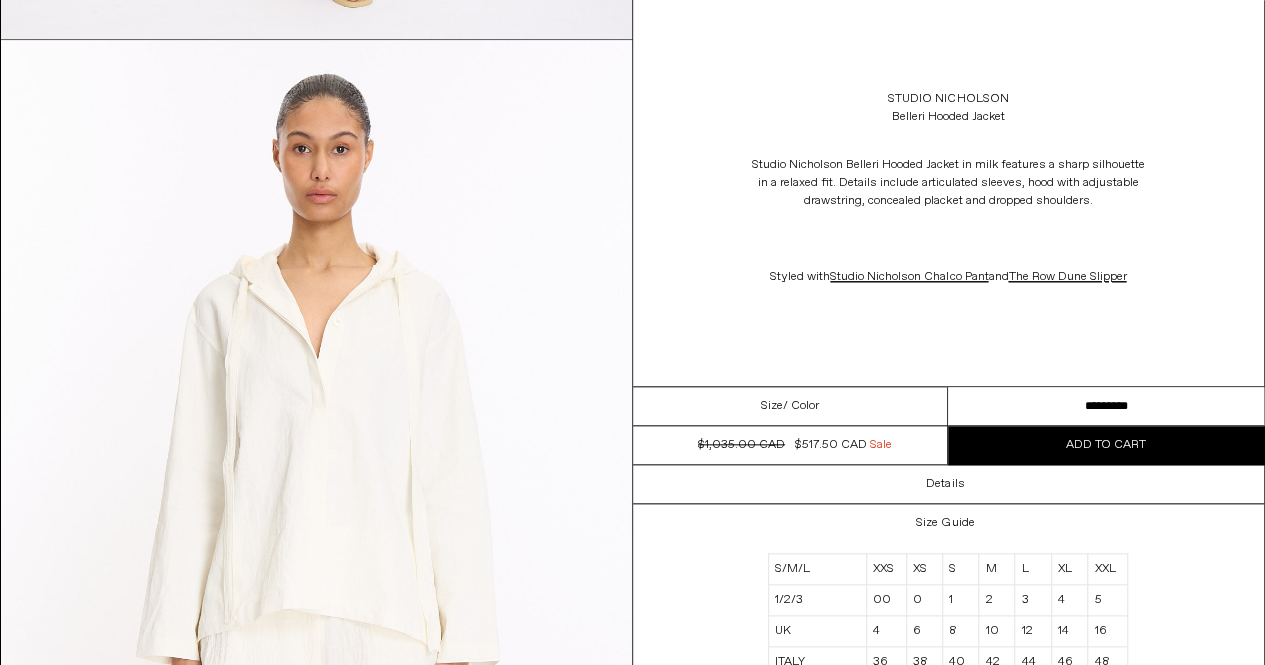 scroll, scrollTop: 960, scrollLeft: 0, axis: vertical 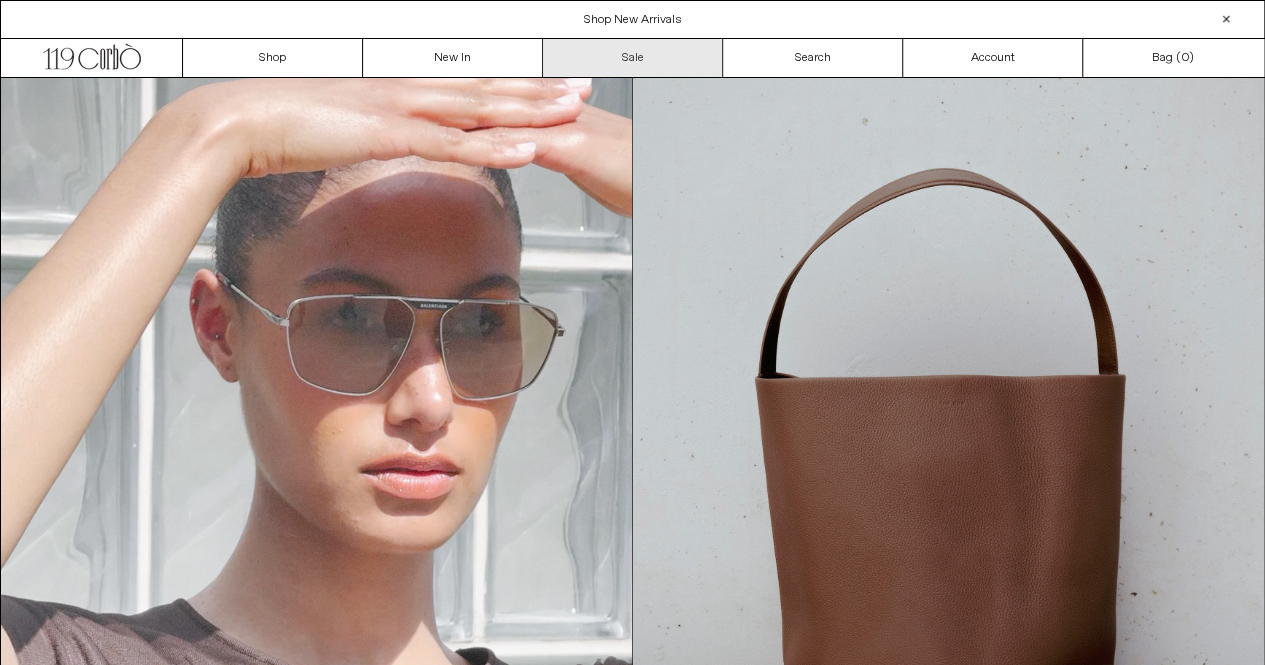 click on "Sale" at bounding box center [633, 58] 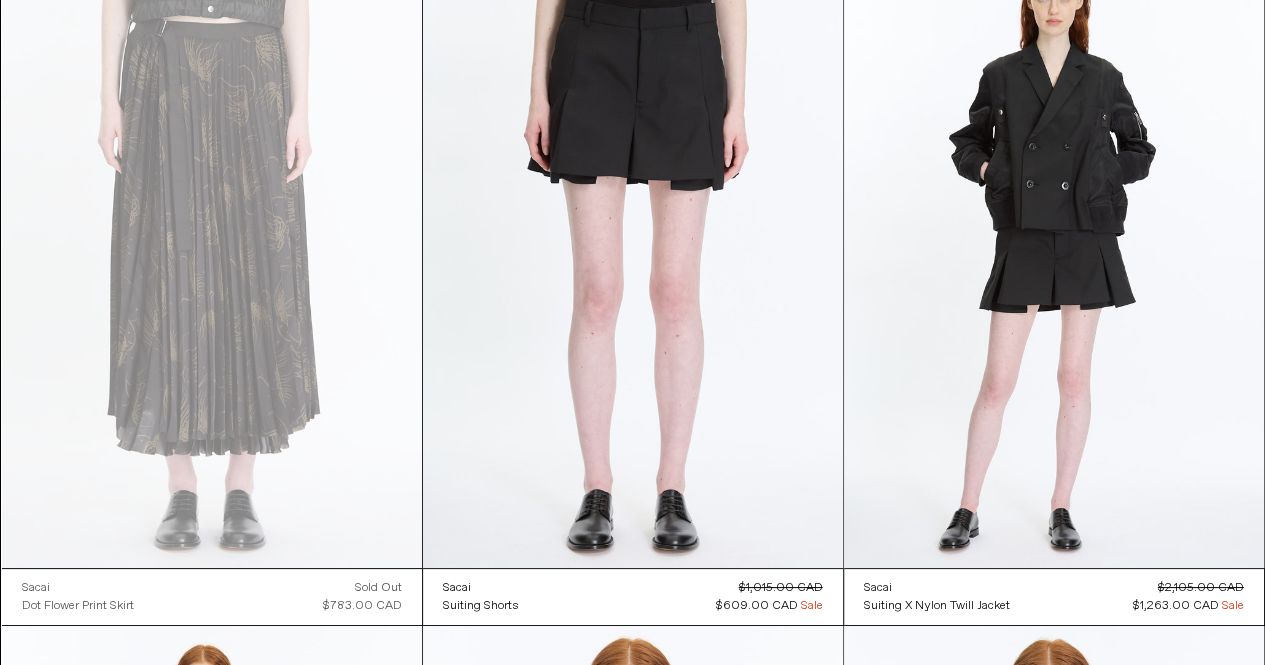 scroll, scrollTop: 18760, scrollLeft: 0, axis: vertical 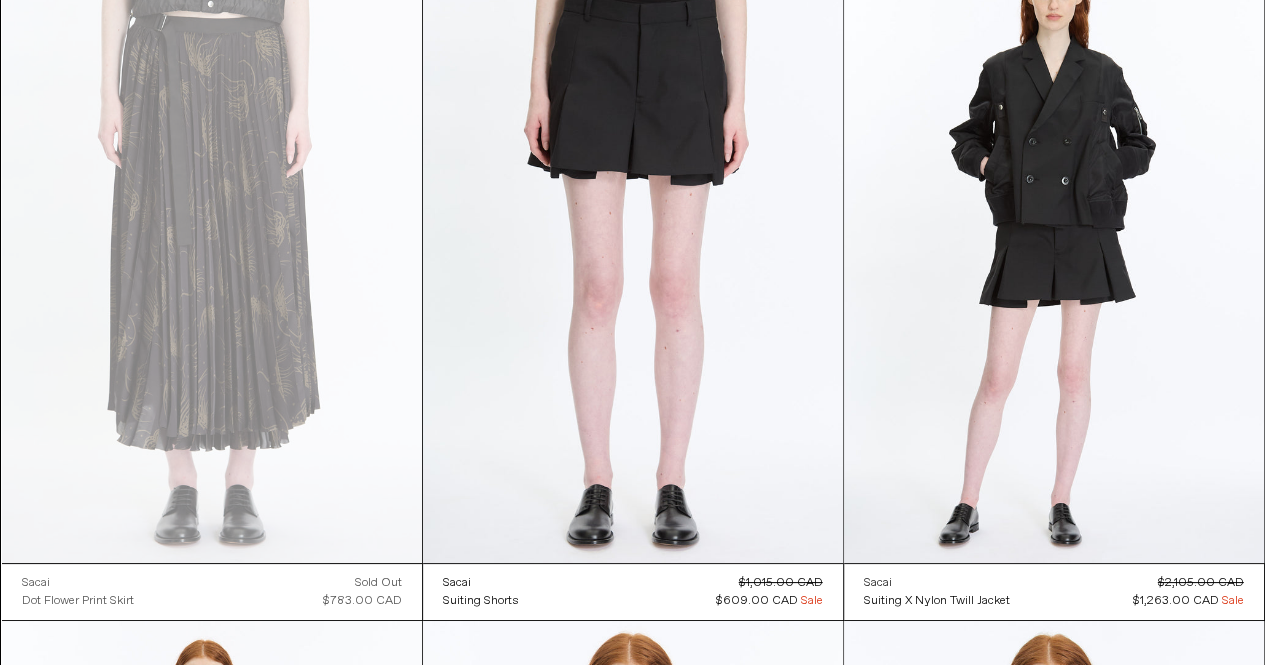 click on "Sacai" at bounding box center [937, 583] 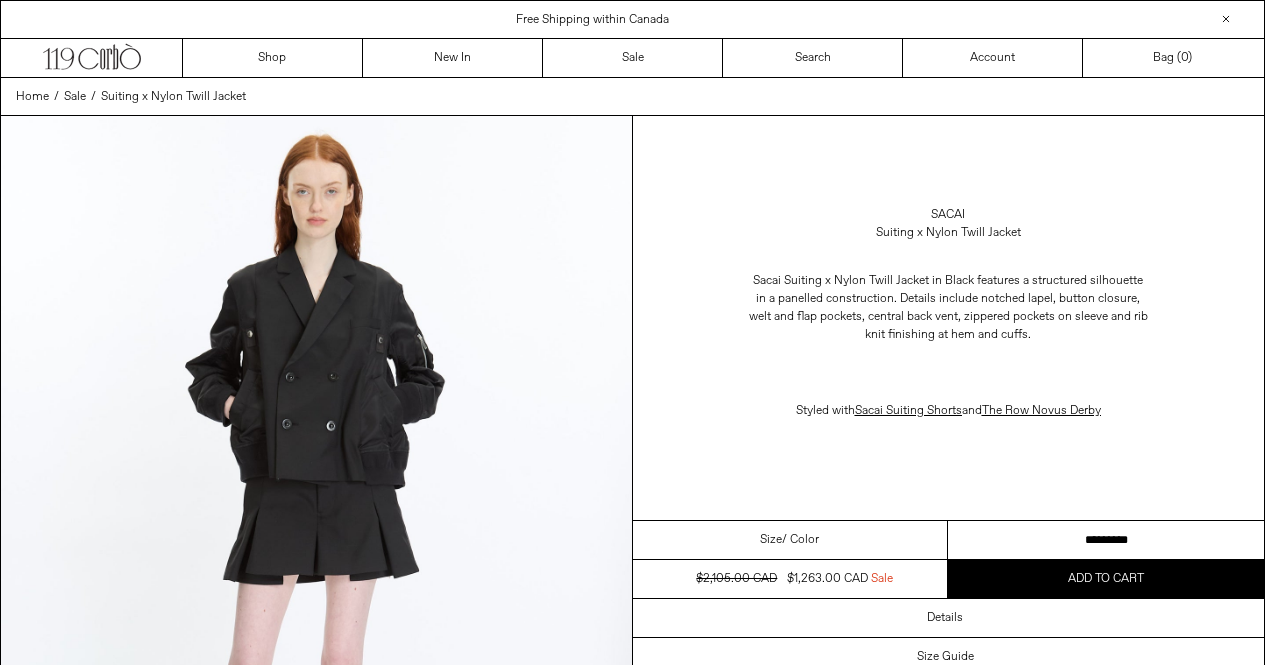 scroll, scrollTop: 0, scrollLeft: 0, axis: both 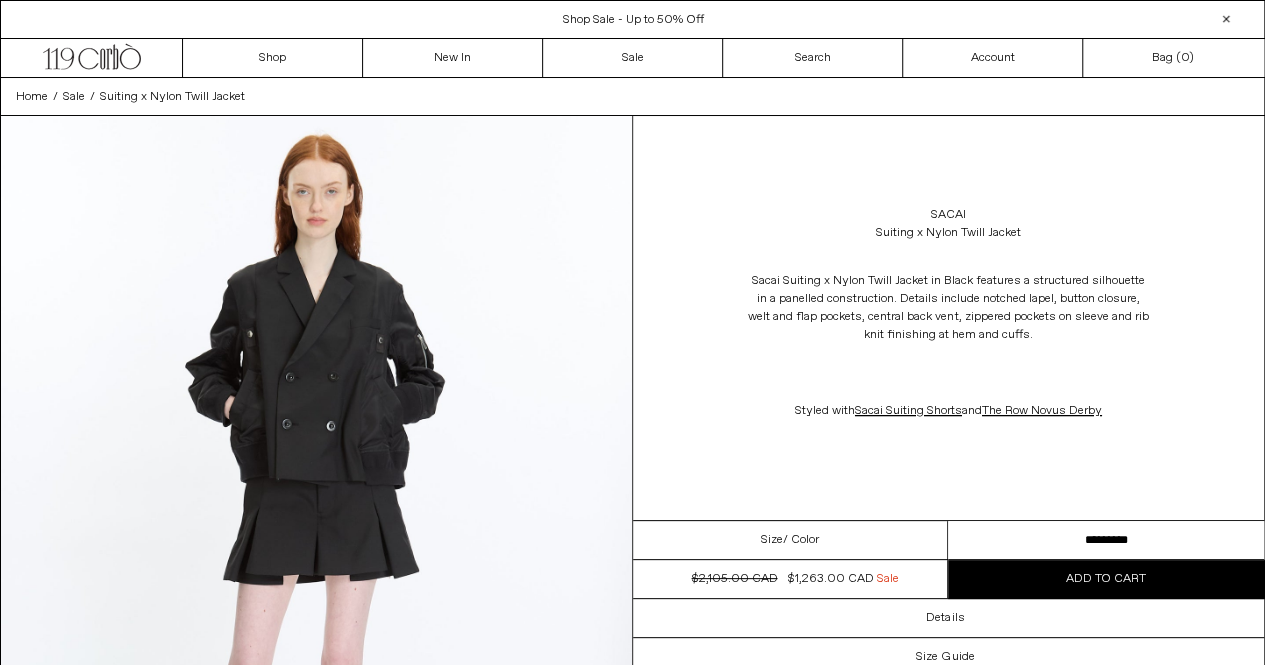 click on "**********" at bounding box center [1106, 540] 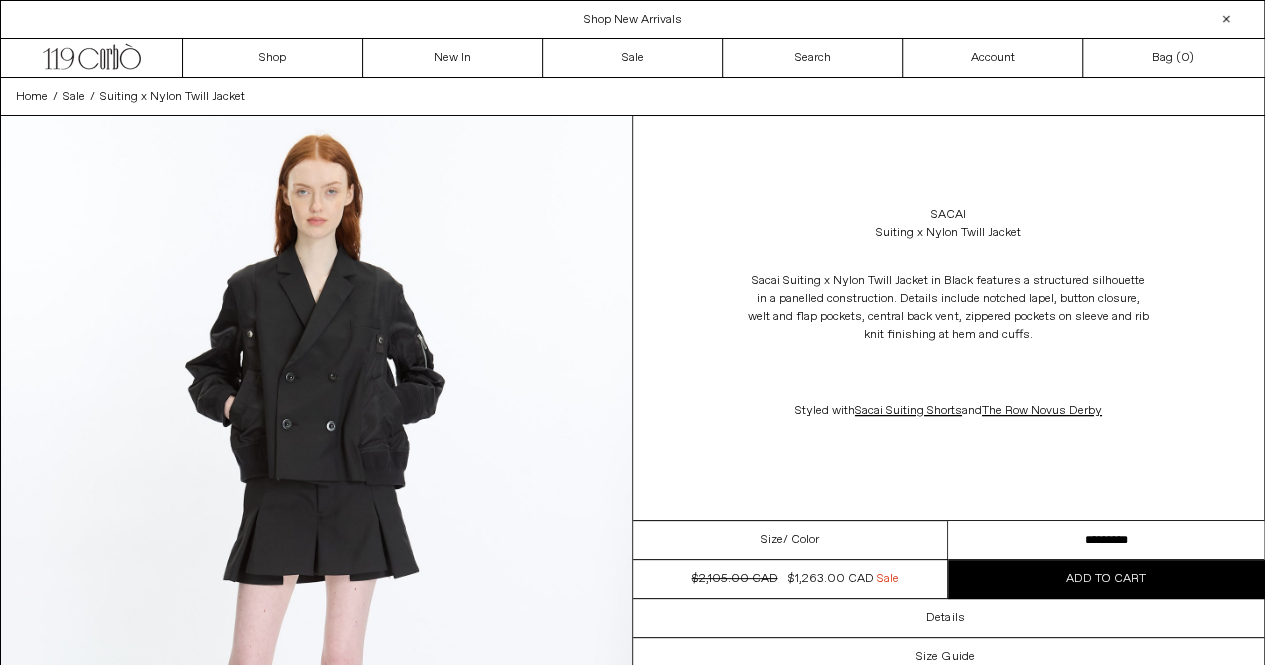 select on "**********" 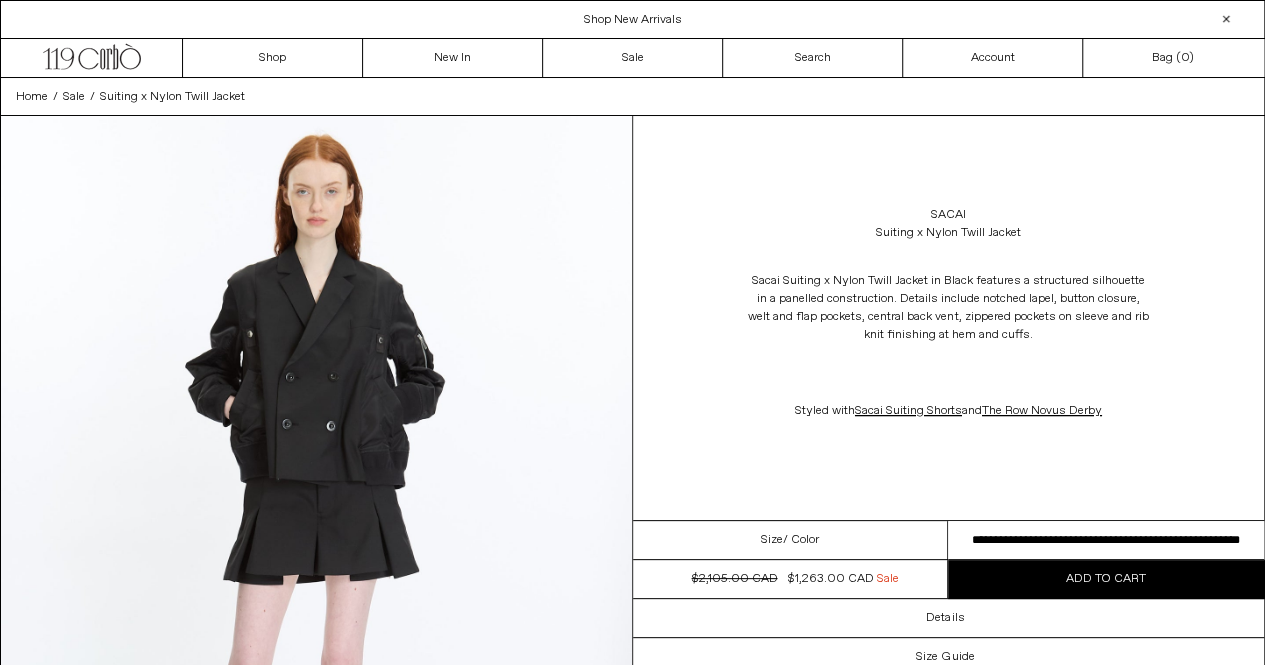 scroll, scrollTop: 582, scrollLeft: 0, axis: vertical 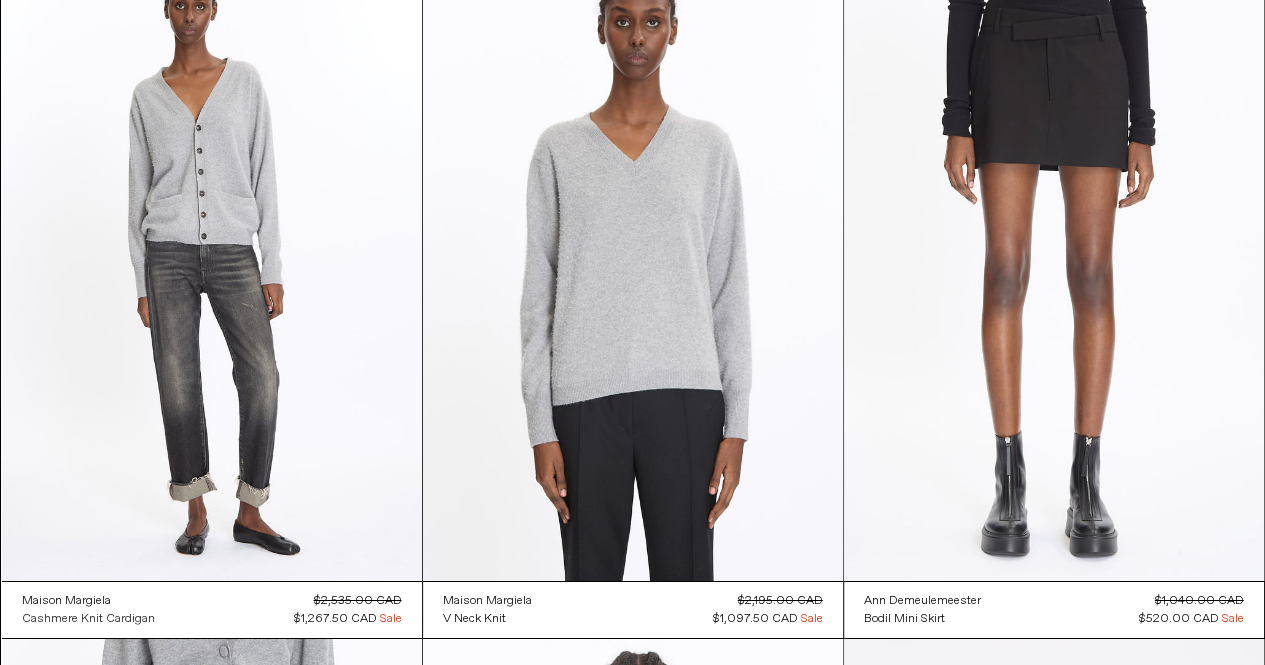 click on "Cashmere Knit Cardigan" at bounding box center (88, 619) 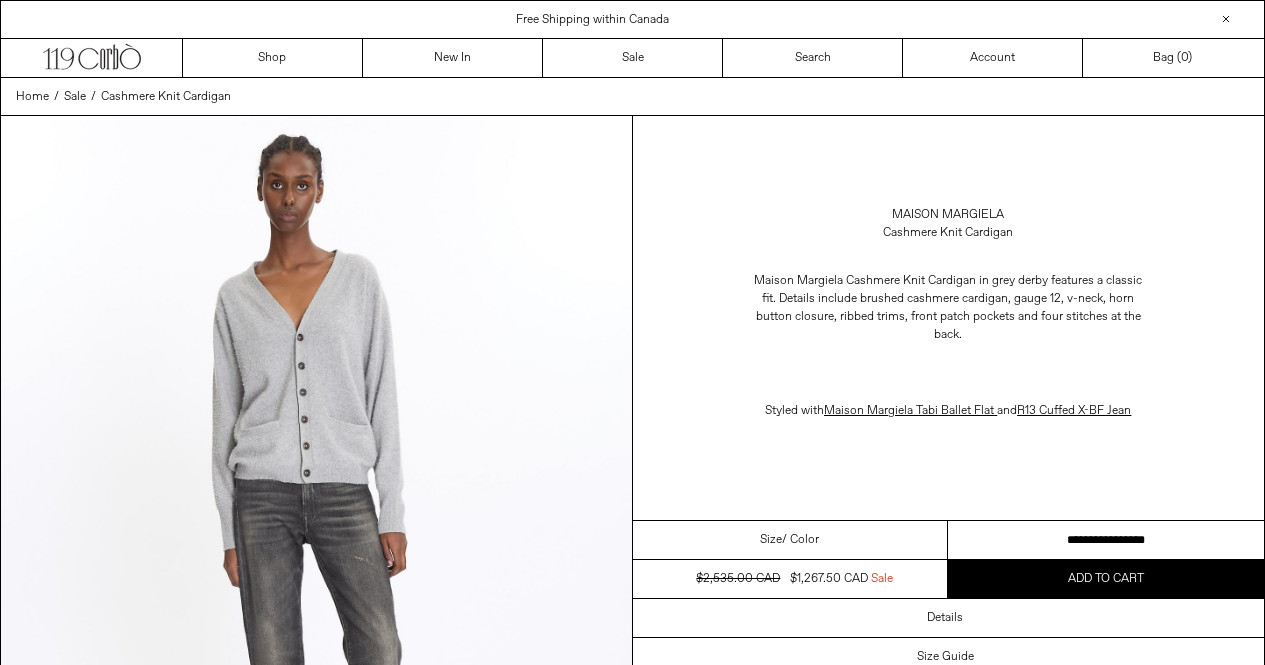 scroll, scrollTop: 0, scrollLeft: 0, axis: both 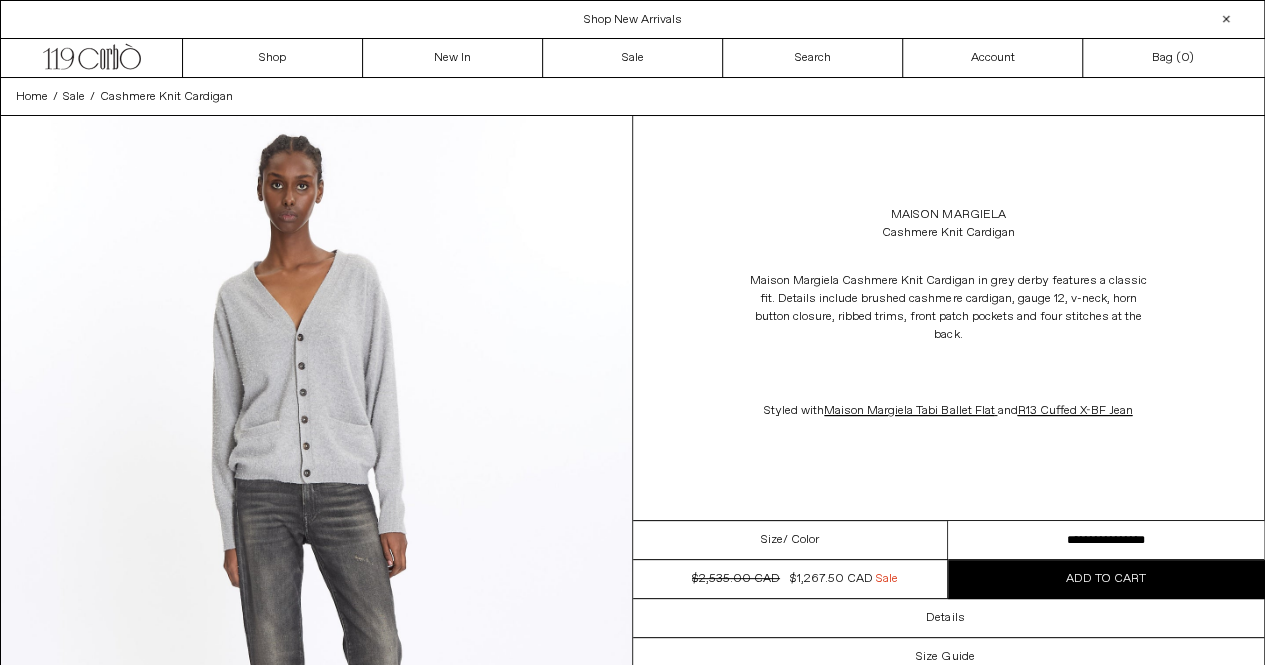 click on "**********" at bounding box center (1106, 540) 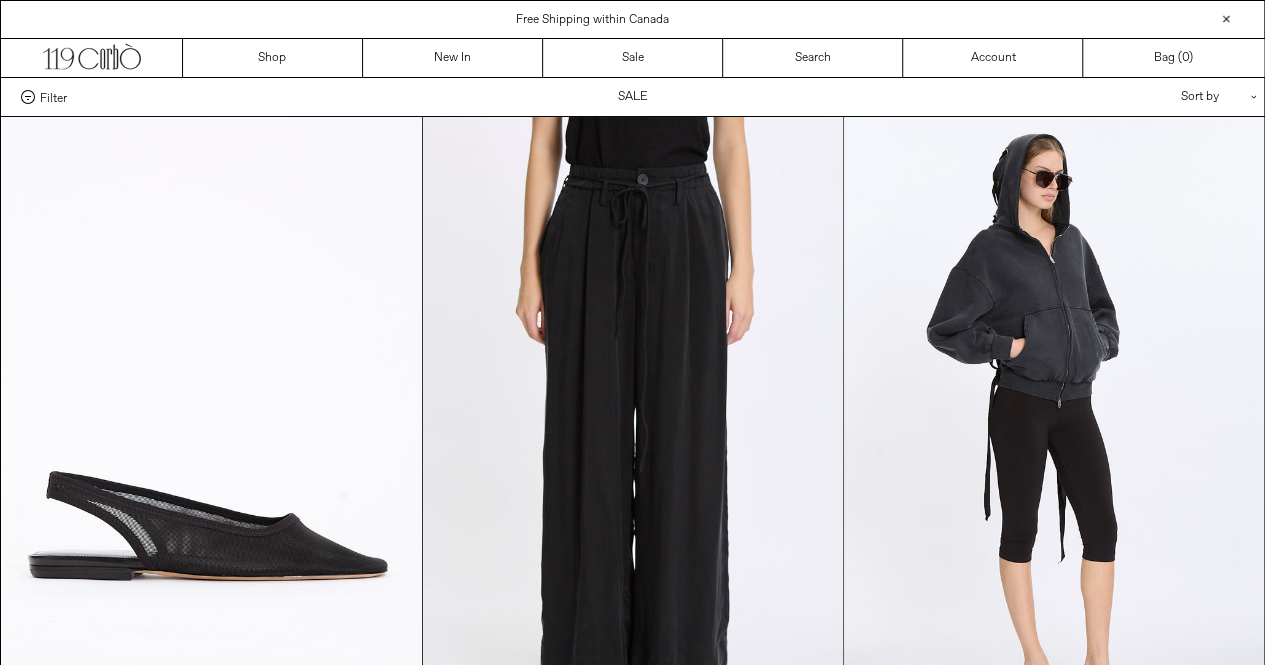 scroll, scrollTop: 5070, scrollLeft: 0, axis: vertical 